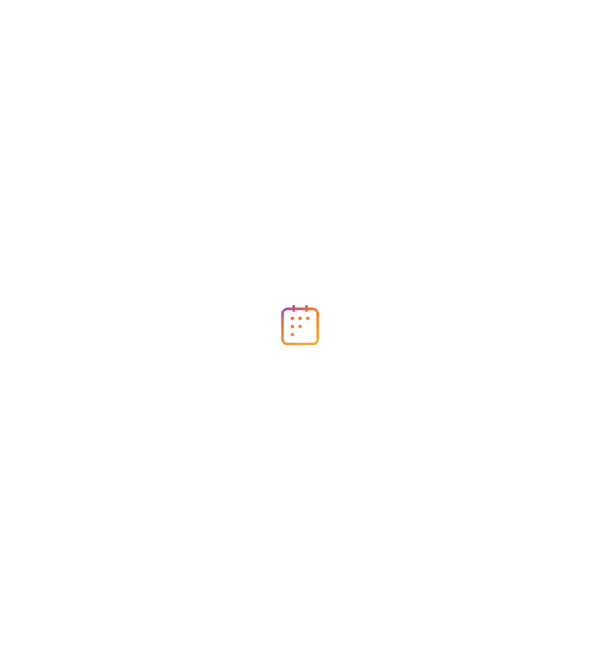 scroll, scrollTop: 0, scrollLeft: 0, axis: both 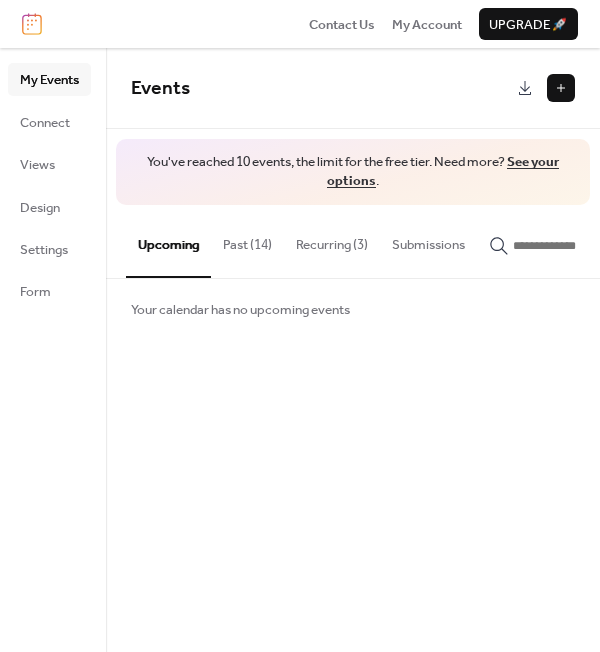 click on "Upgrade  🚀" at bounding box center [528, 25] 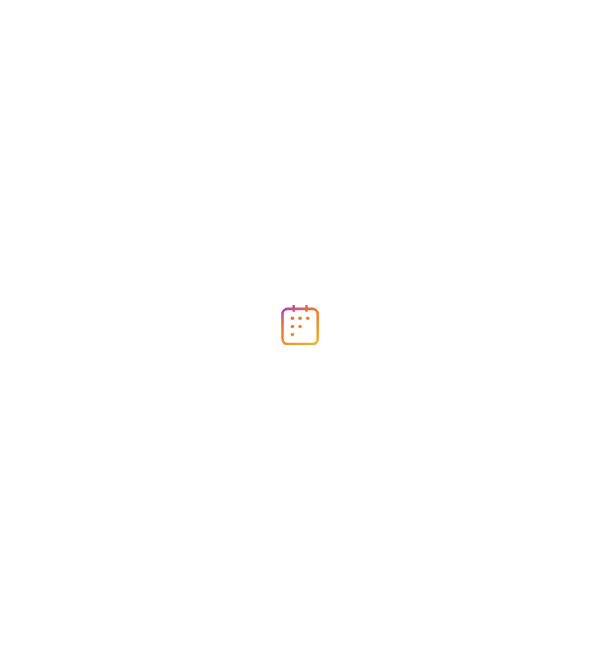 scroll, scrollTop: 0, scrollLeft: 0, axis: both 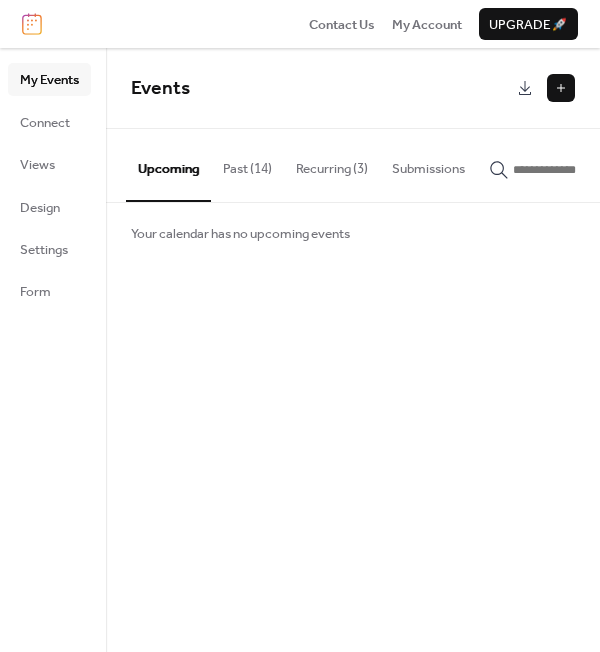 click at bounding box center (561, 88) 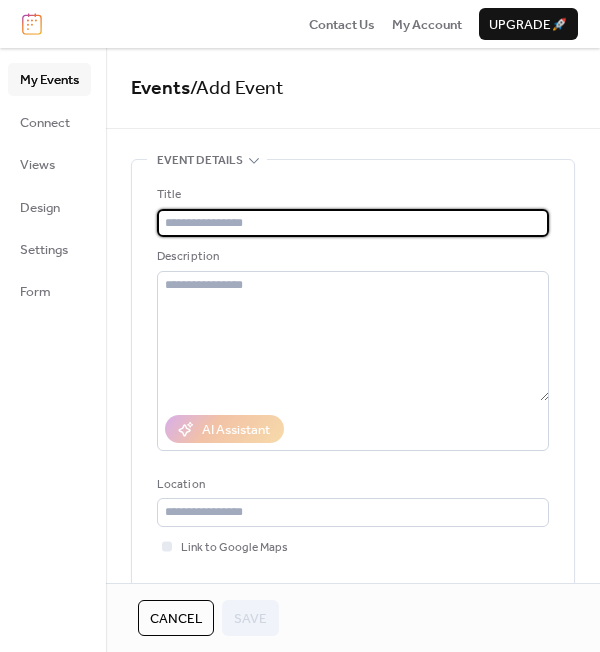 click at bounding box center [353, 223] 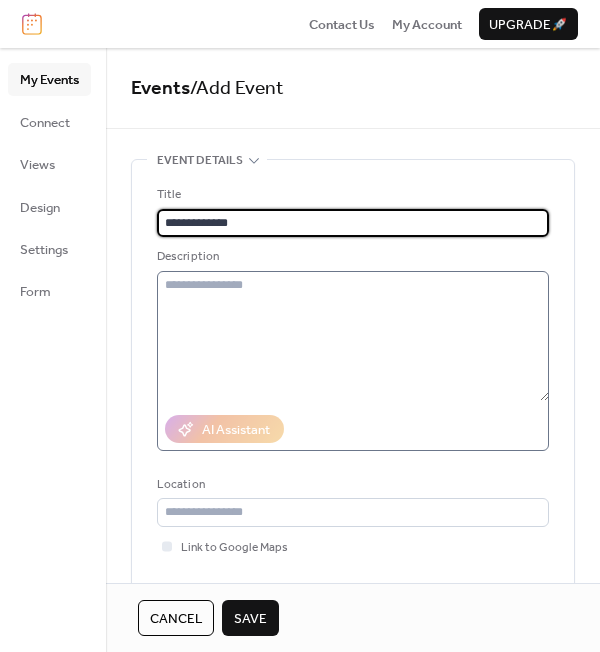 type on "**********" 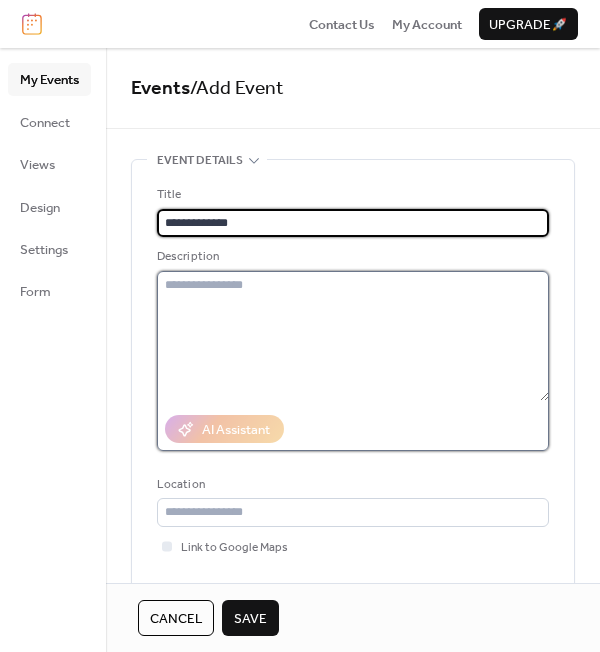 click at bounding box center [353, 336] 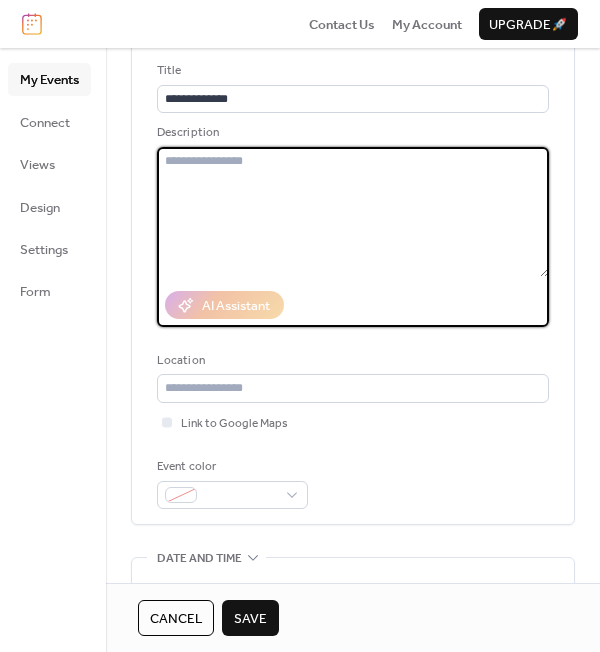 scroll, scrollTop: 249, scrollLeft: 0, axis: vertical 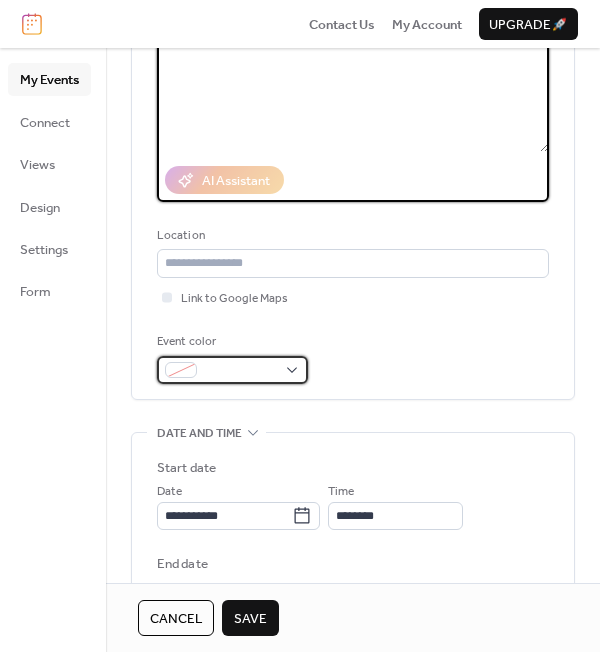 click at bounding box center [232, 370] 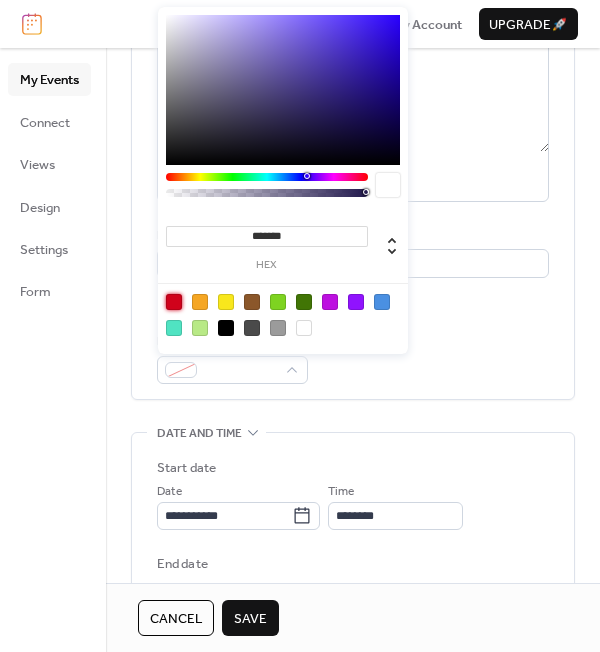 click at bounding box center (174, 302) 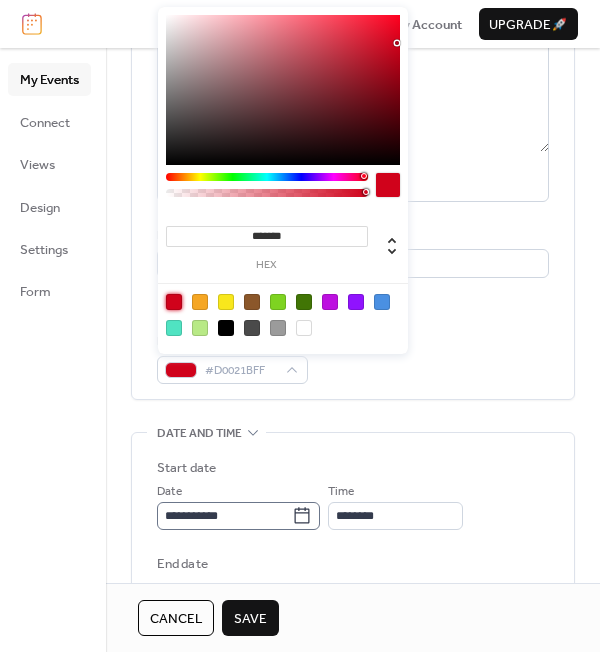 click 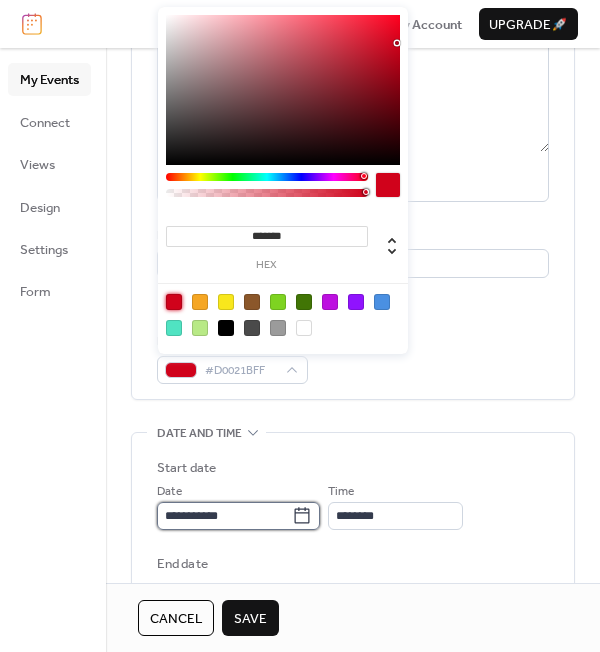 click on "**********" at bounding box center [224, 516] 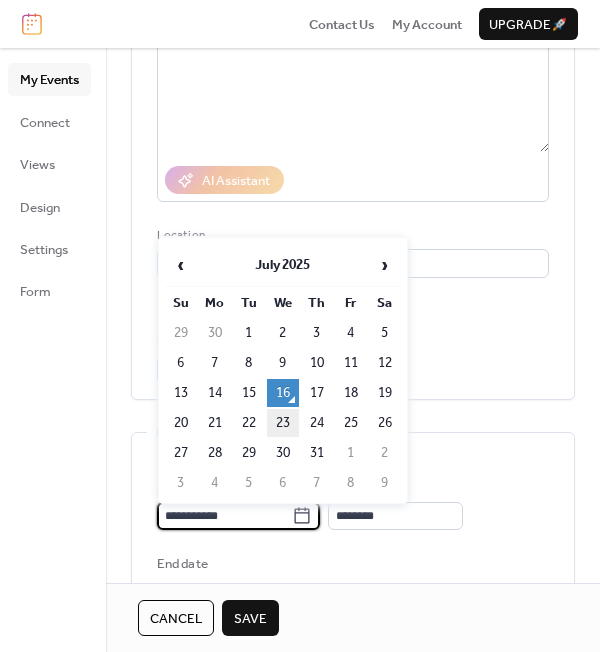 click on "23" at bounding box center [283, 423] 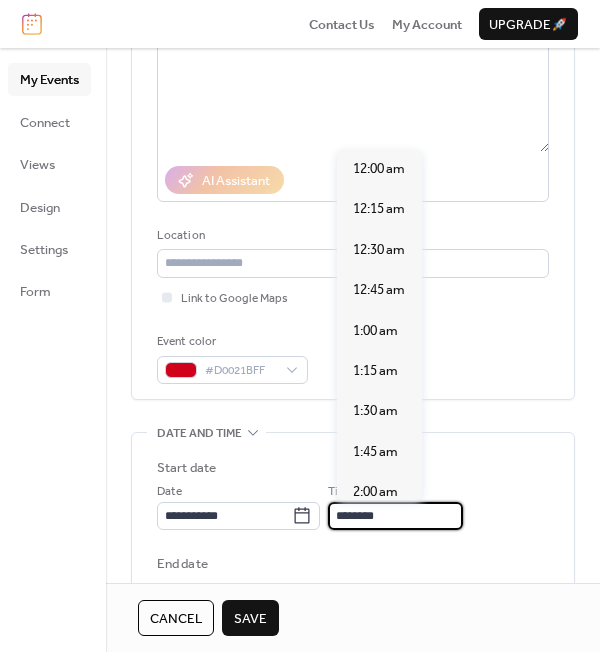 click on "********" at bounding box center [395, 516] 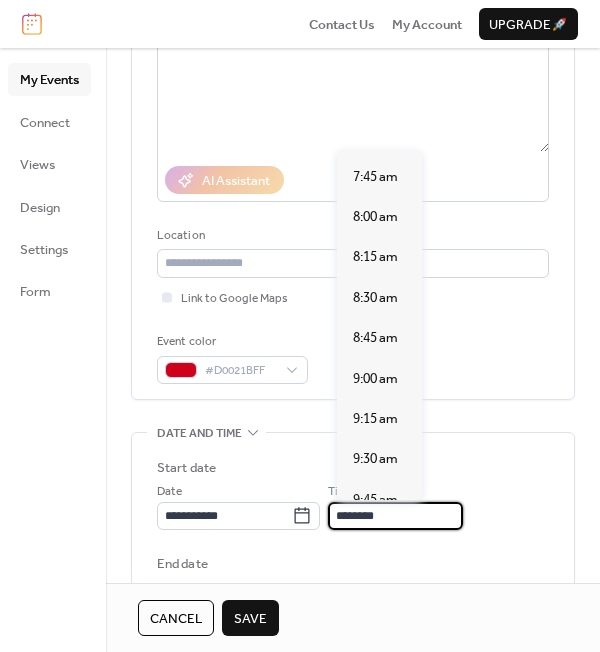 scroll, scrollTop: 1196, scrollLeft: 0, axis: vertical 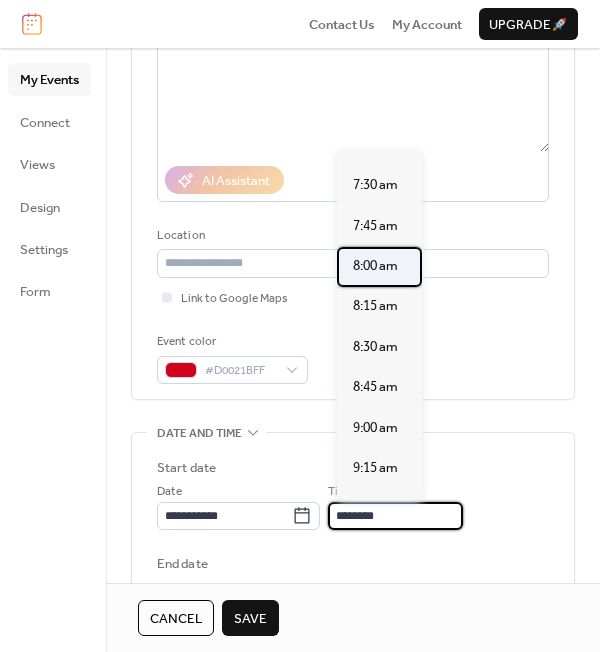 click on "8:00 am" at bounding box center [375, 266] 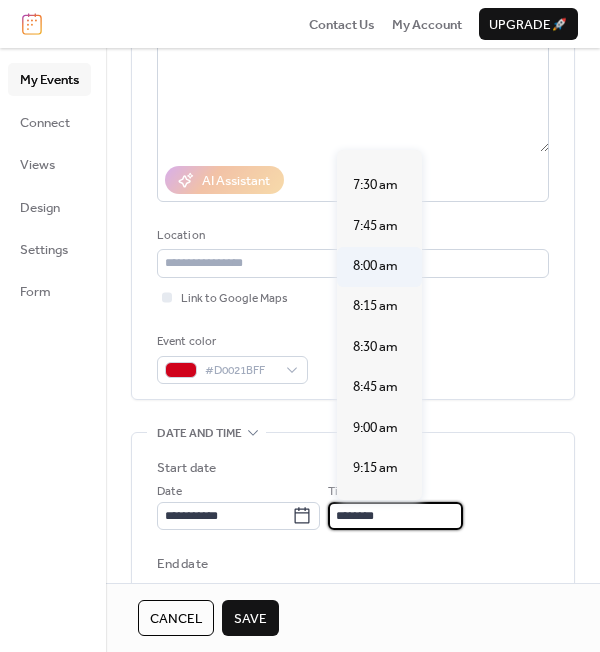type on "*******" 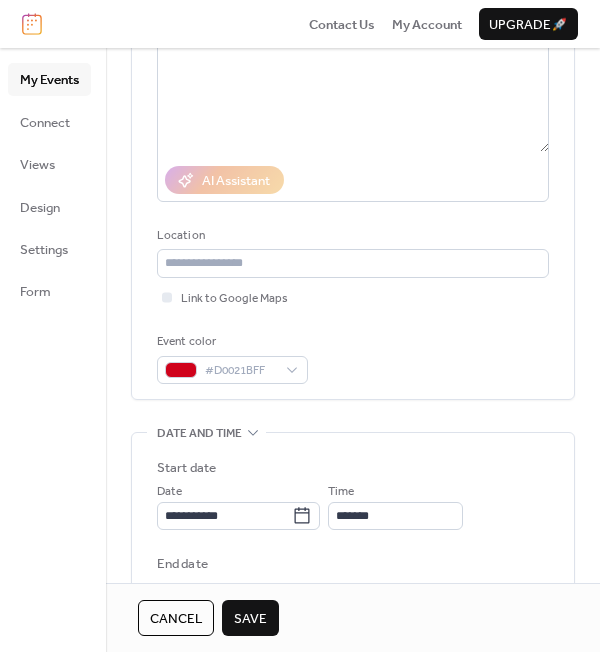 click on "End date" at bounding box center [353, 564] 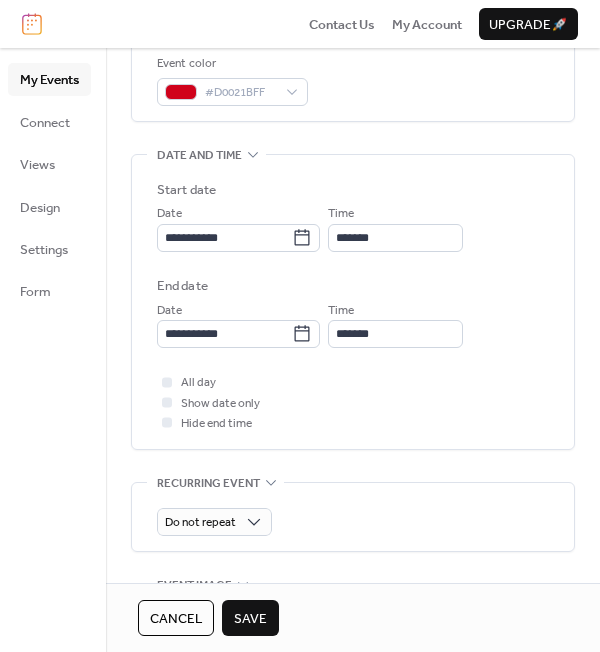 scroll, scrollTop: 625, scrollLeft: 0, axis: vertical 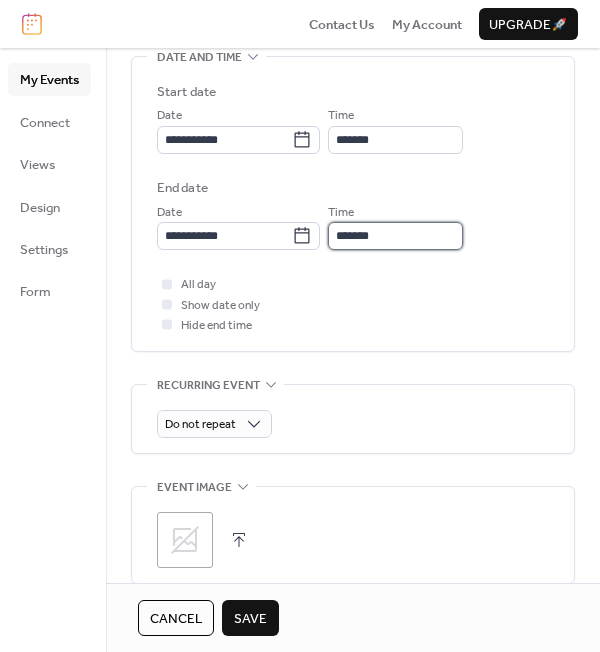 click on "*******" at bounding box center [395, 236] 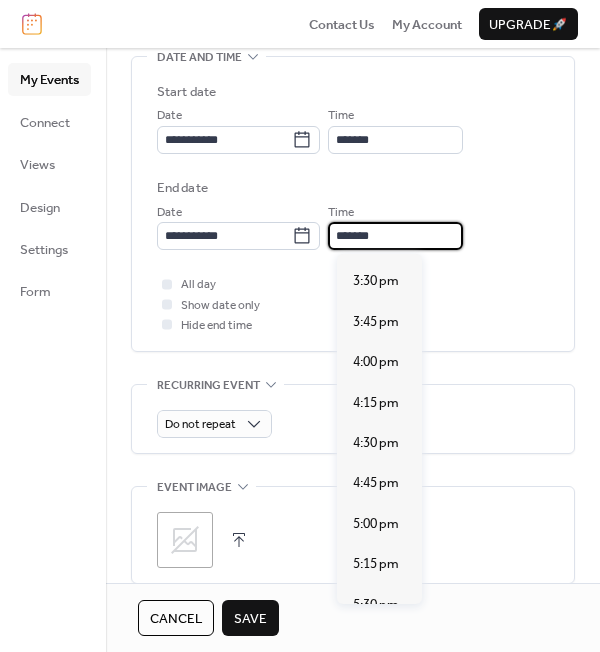 scroll, scrollTop: 1250, scrollLeft: 0, axis: vertical 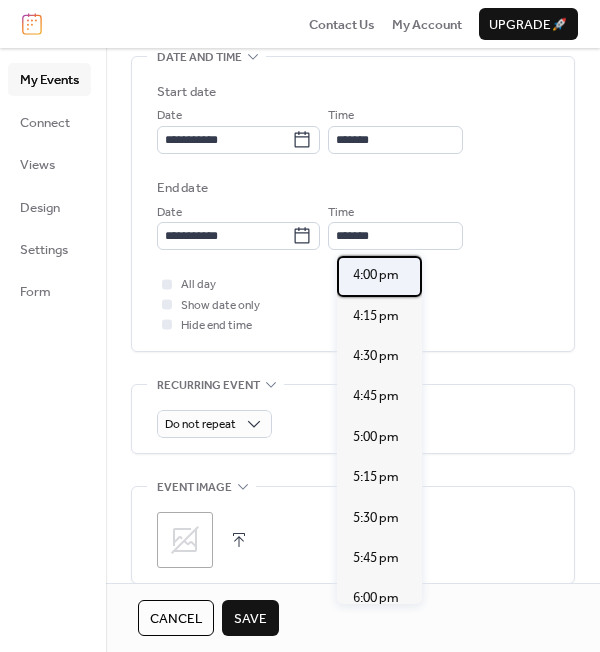 click on "4:00 pm" at bounding box center [376, 275] 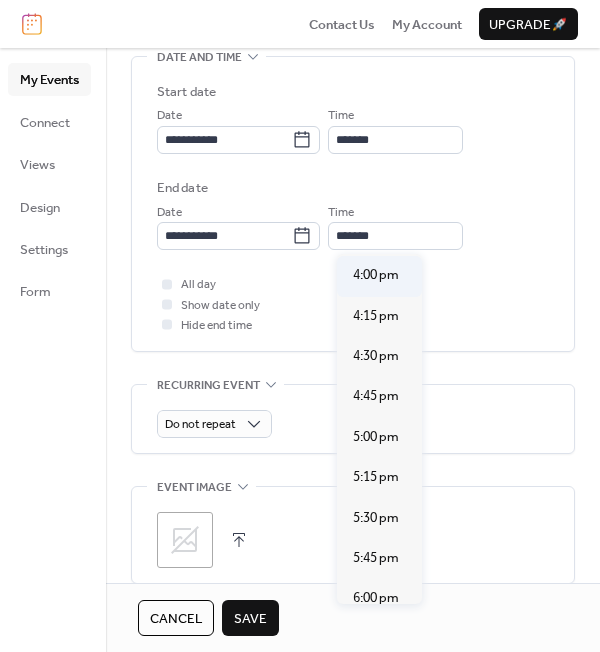 type on "*******" 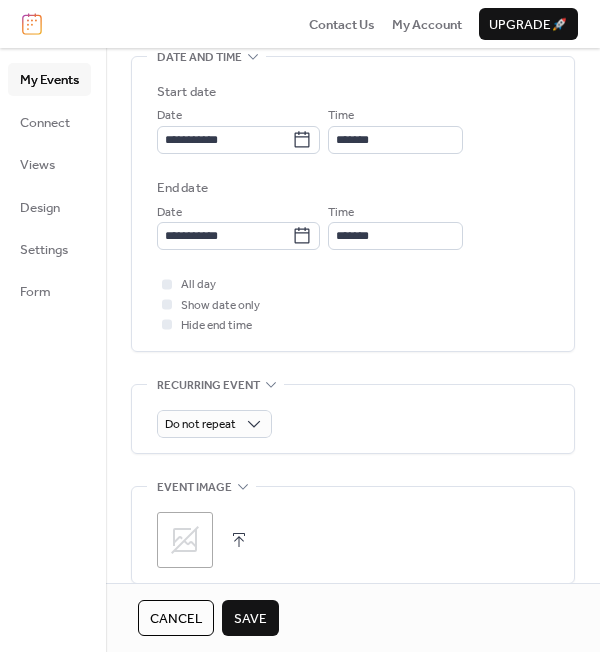 scroll, scrollTop: 750, scrollLeft: 0, axis: vertical 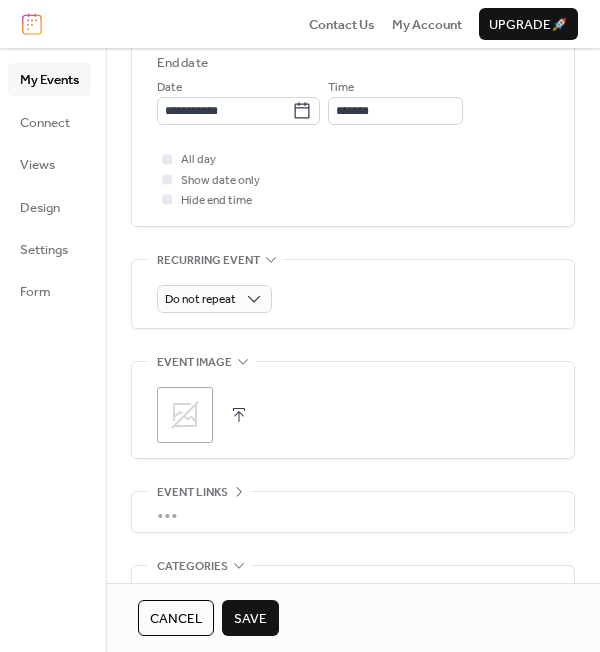 click at bounding box center (239, 415) 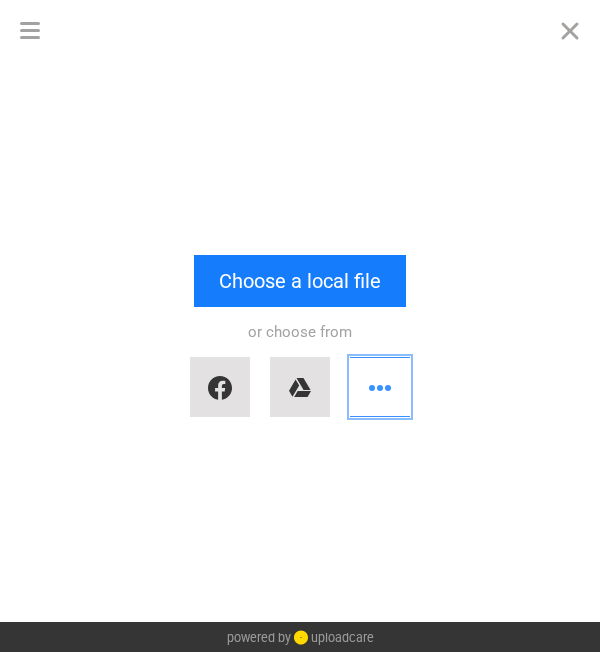 click at bounding box center [380, 387] 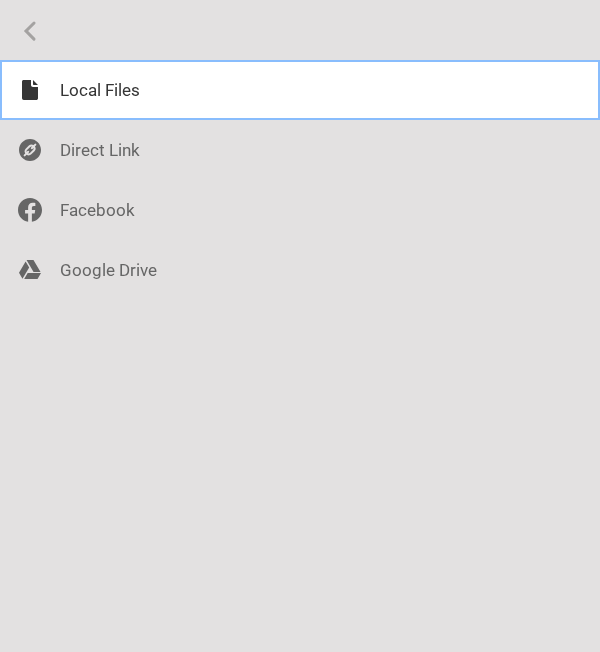 click at bounding box center [300, 90] 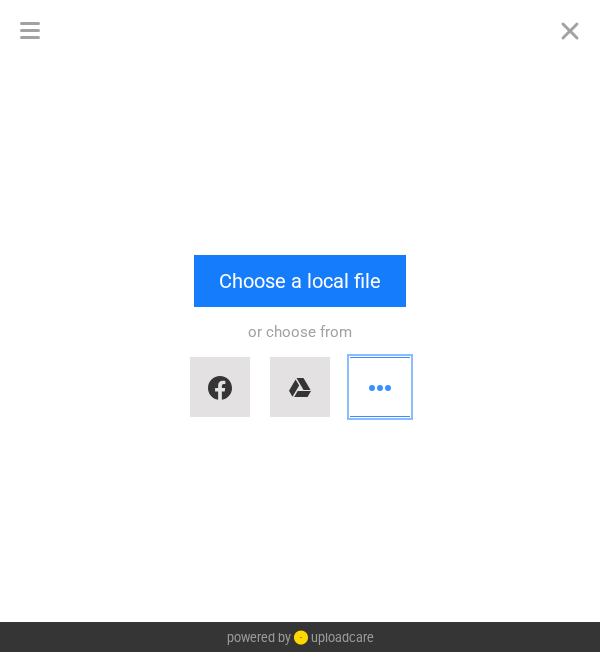 click at bounding box center [380, 387] 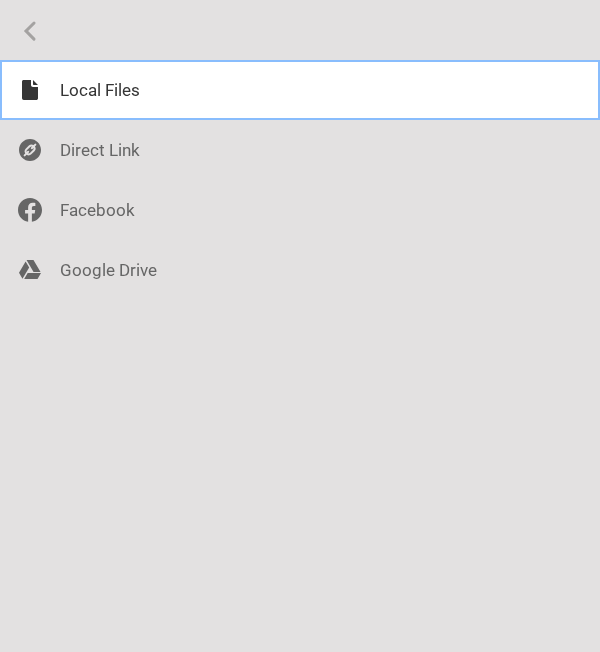 click at bounding box center [300, 90] 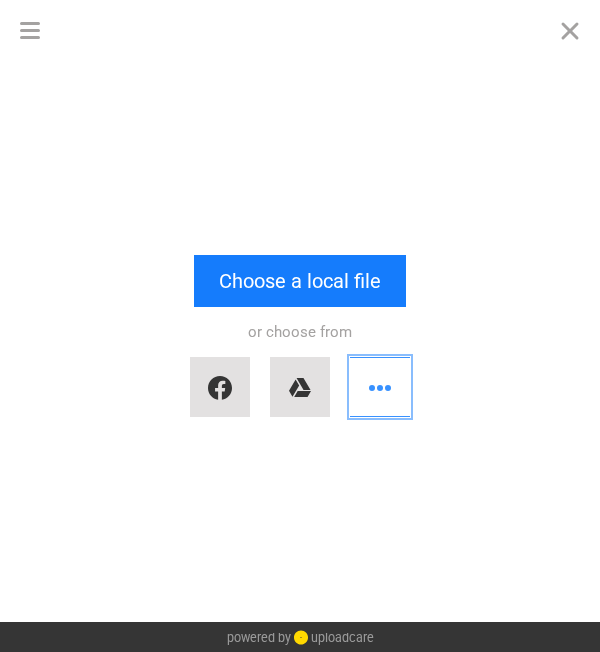 click at bounding box center [380, 387] 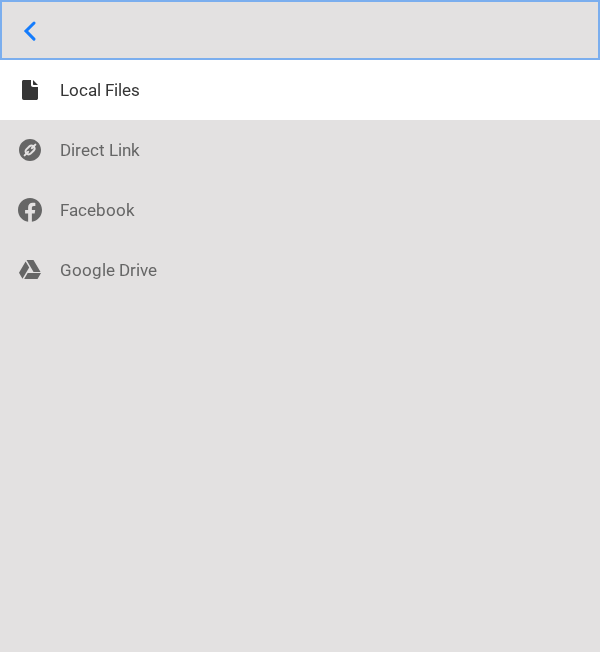 click at bounding box center (300, 30) 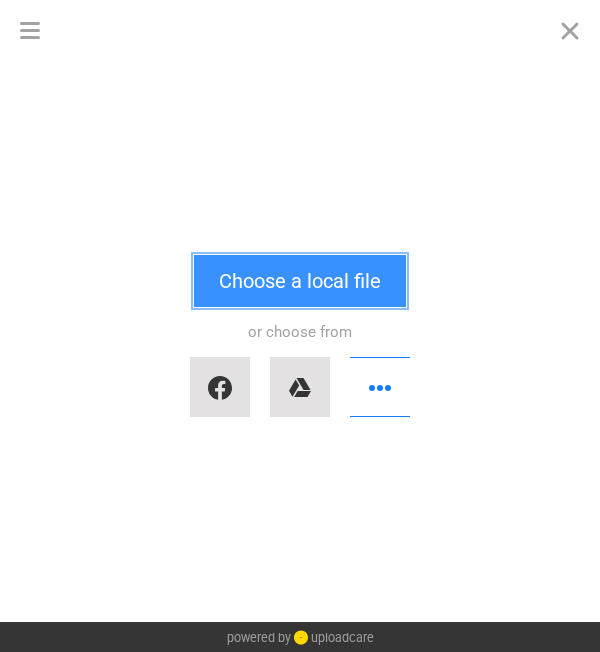 click on "Choose a local file" at bounding box center [300, 281] 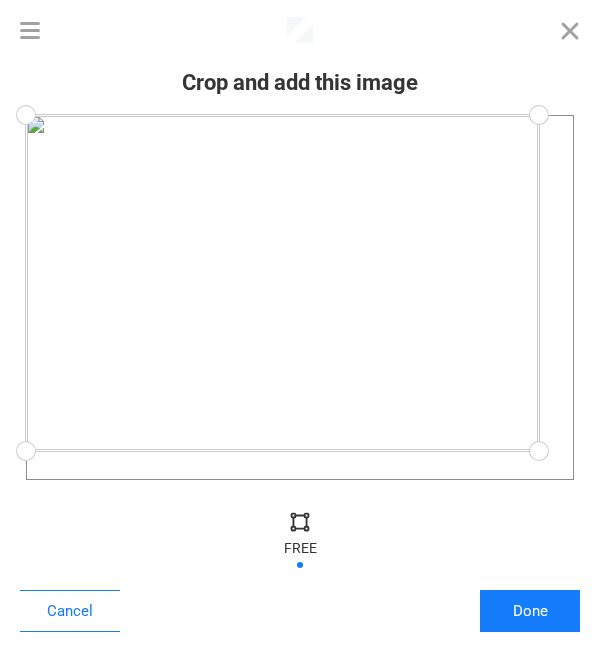drag, startPoint x: 576, startPoint y: 481, endPoint x: 539, endPoint y: 451, distance: 47.63402 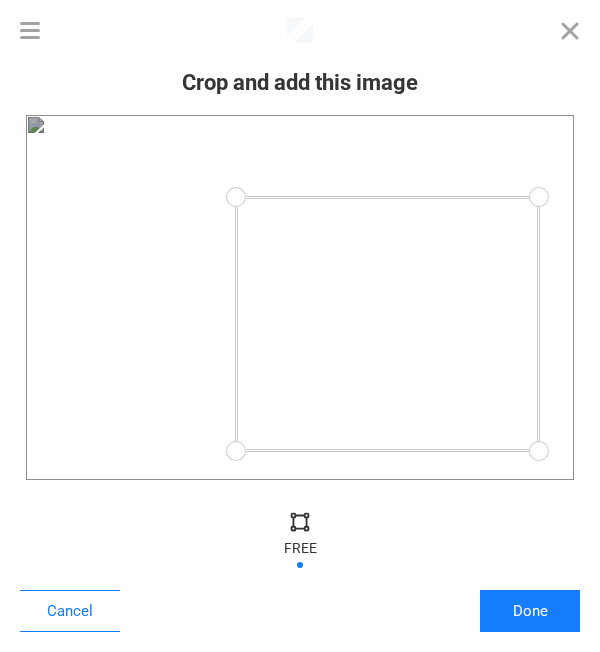 drag, startPoint x: 17, startPoint y: 115, endPoint x: 236, endPoint y: 197, distance: 233.84824 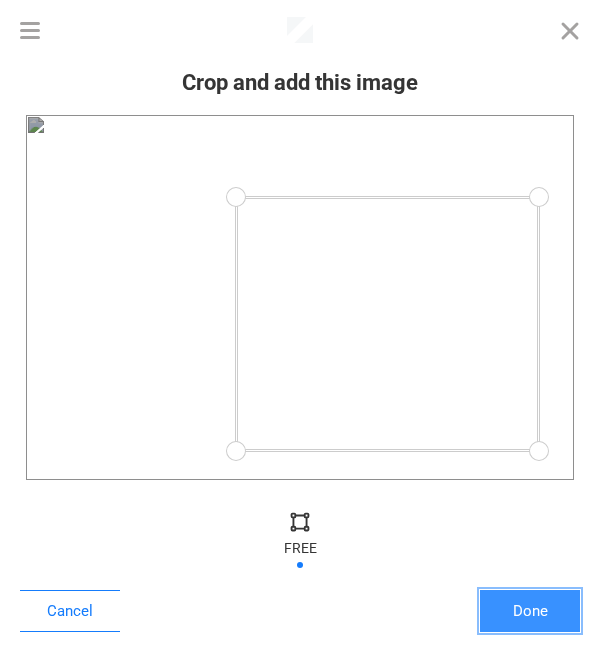 click on "Done" at bounding box center [530, 611] 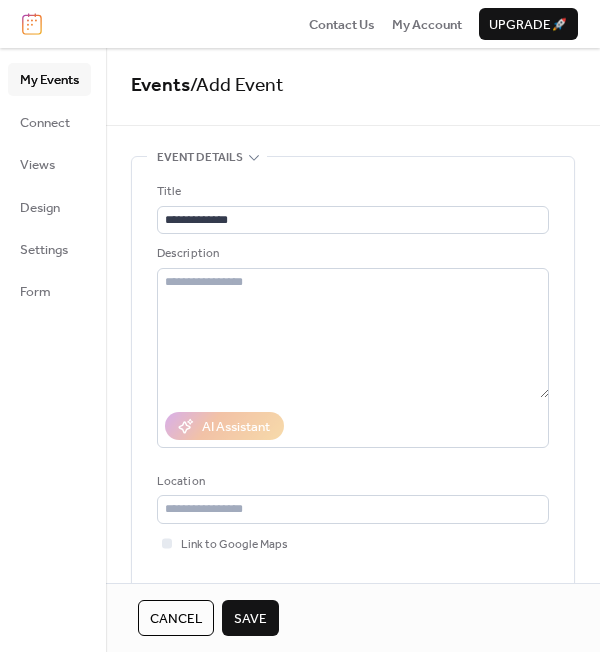 scroll, scrollTop: 0, scrollLeft: 0, axis: both 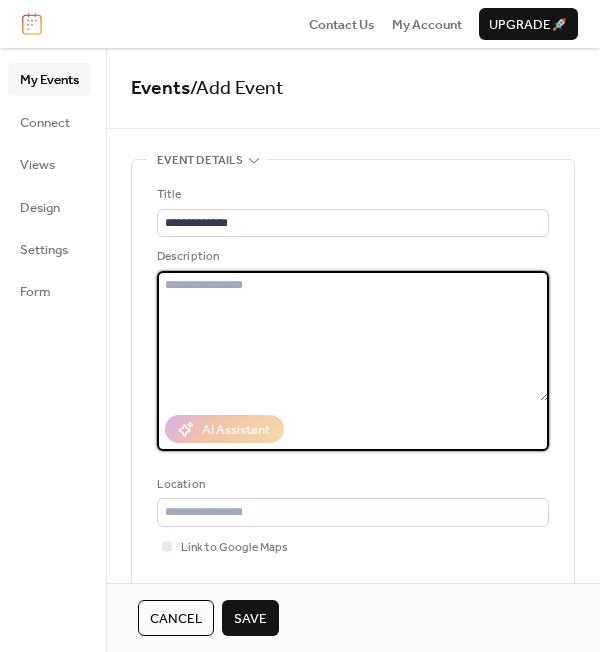 click at bounding box center (353, 336) 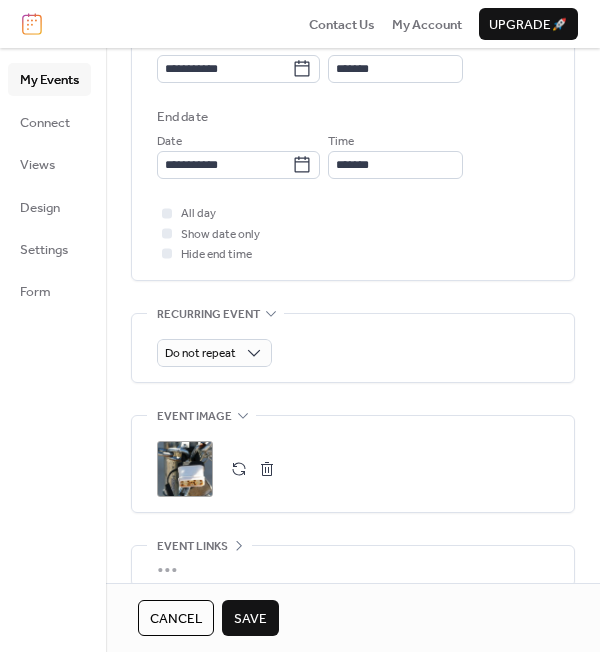 scroll, scrollTop: 750, scrollLeft: 0, axis: vertical 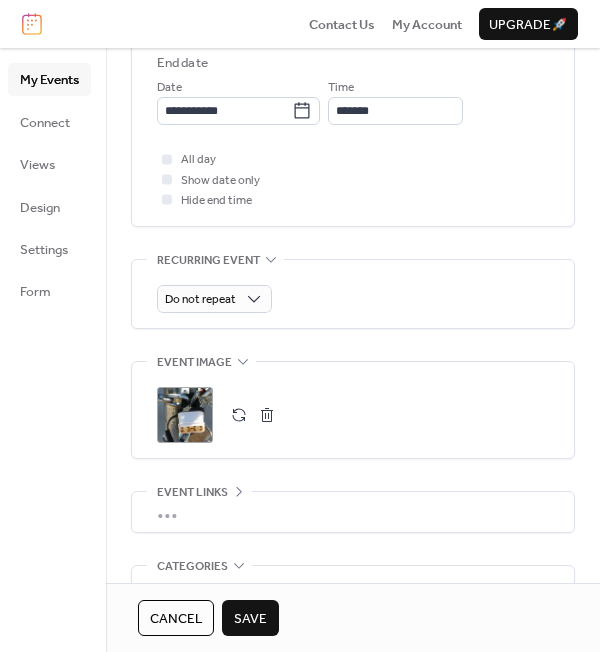 type on "**********" 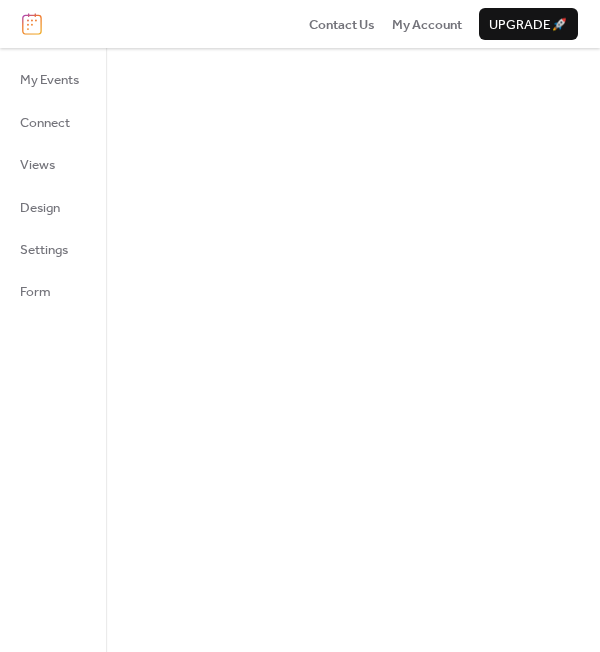scroll, scrollTop: 0, scrollLeft: 0, axis: both 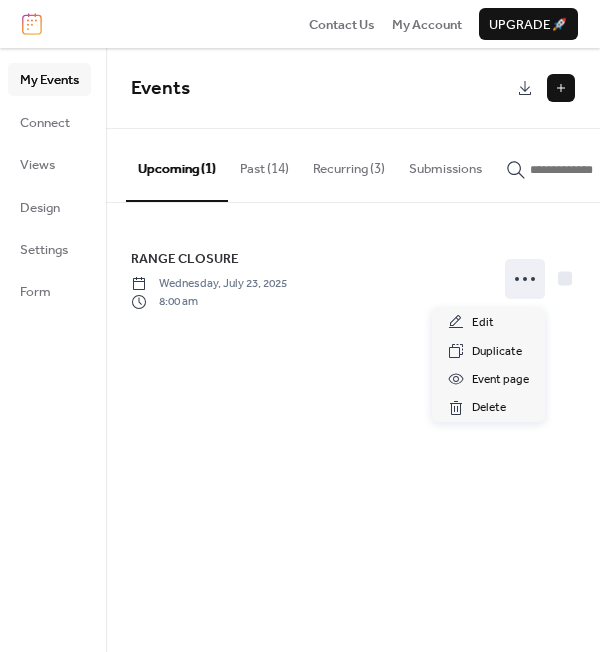 click on "RANGE CLOSURE Wednesday, July 23, 2025 8:00 am" at bounding box center [353, 279] 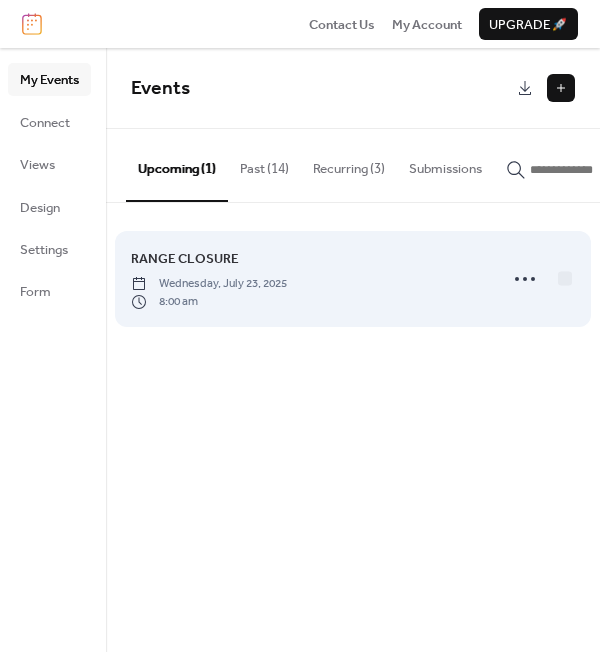 click on "RANGE CLOSURE" at bounding box center [185, 259] 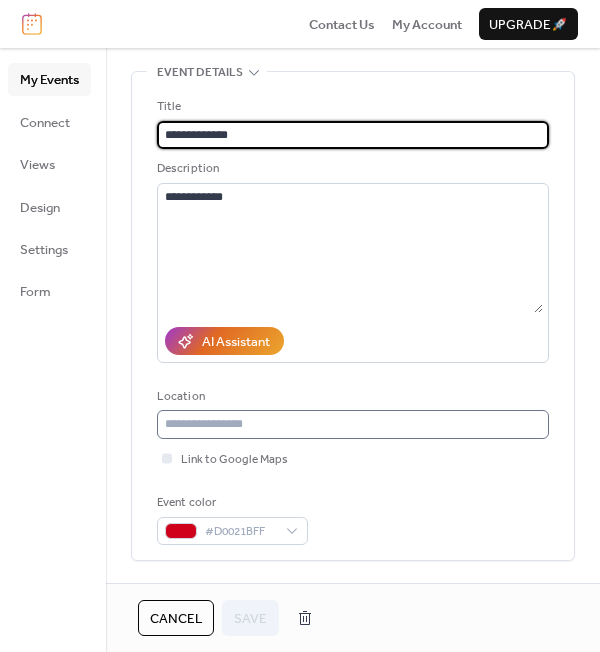 scroll, scrollTop: 0, scrollLeft: 0, axis: both 